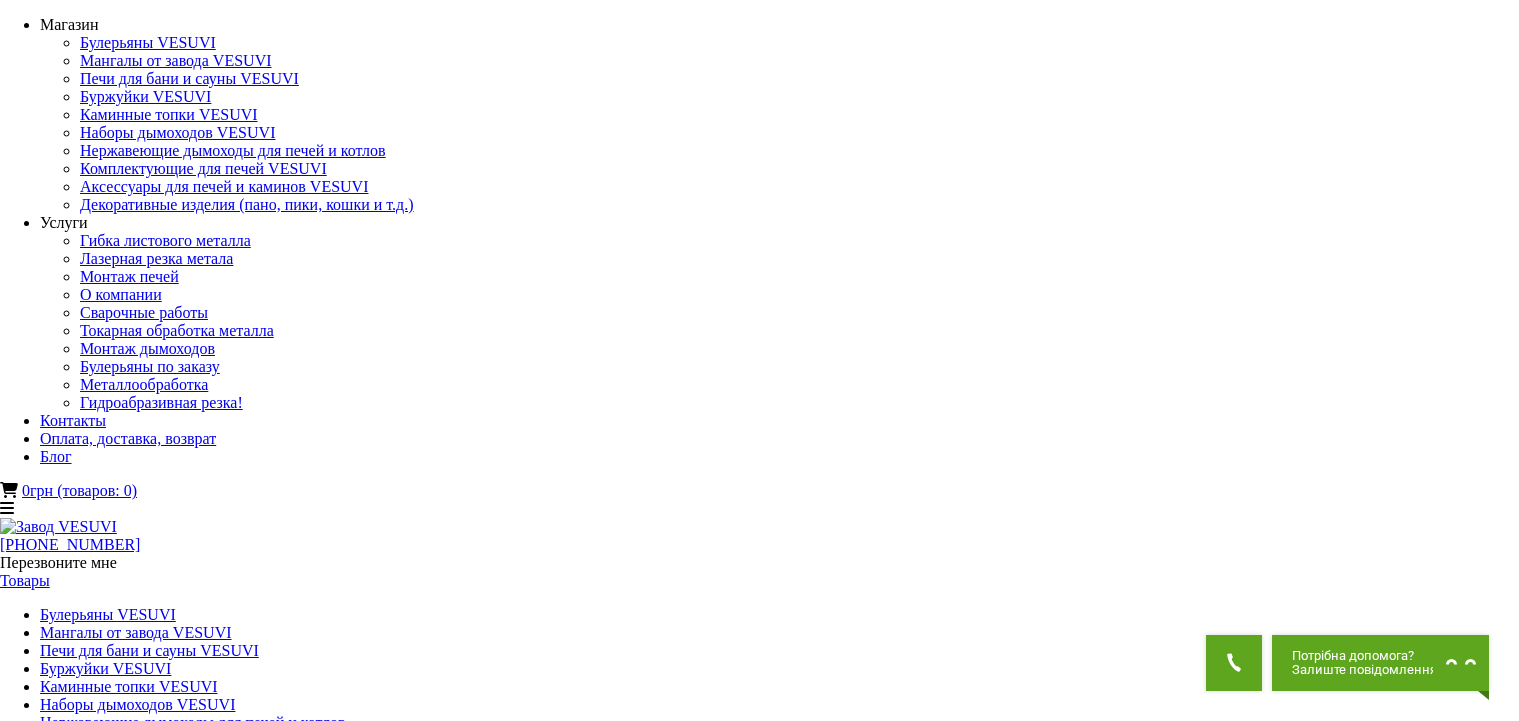 scroll, scrollTop: 0, scrollLeft: 0, axis: both 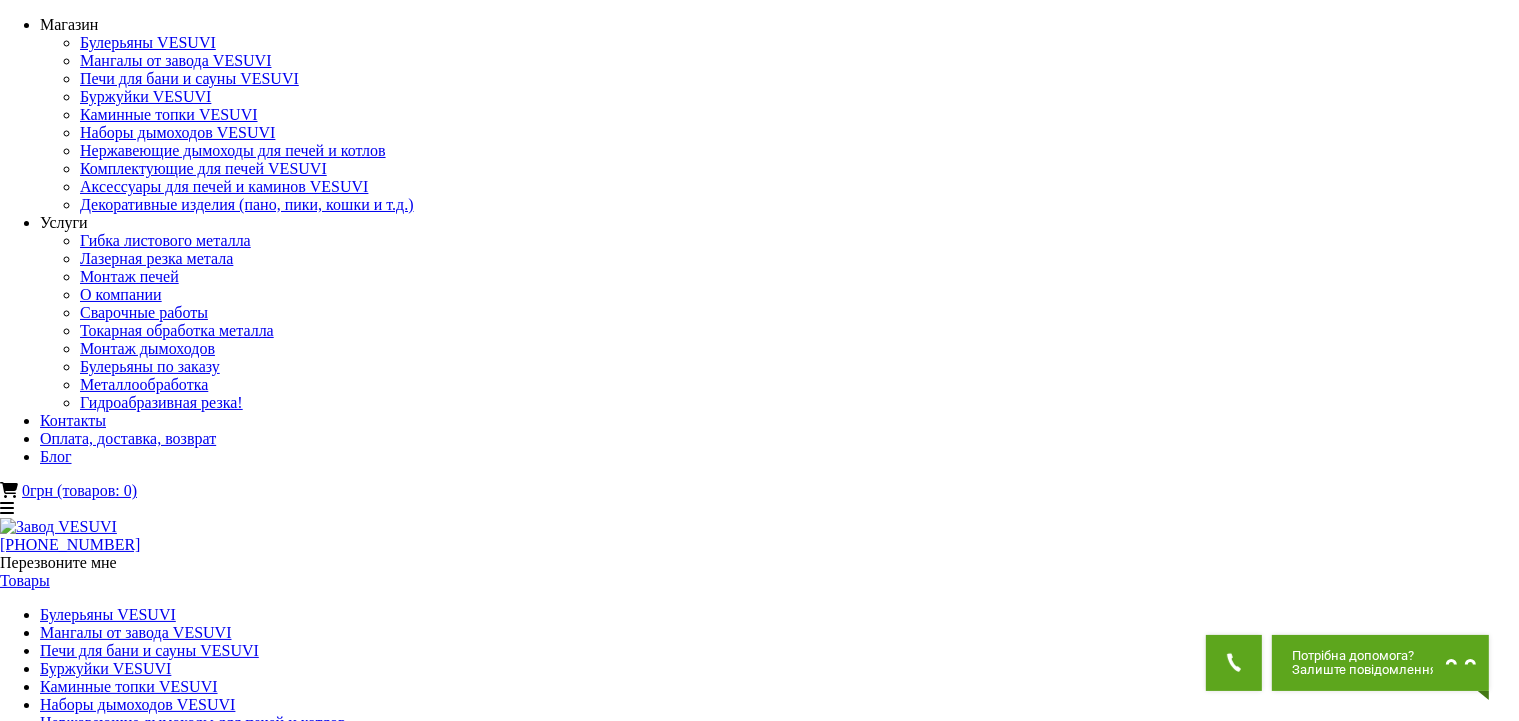 click on "Мангалы складные, разборные VESUVI" at bounding box center [759, 1718] 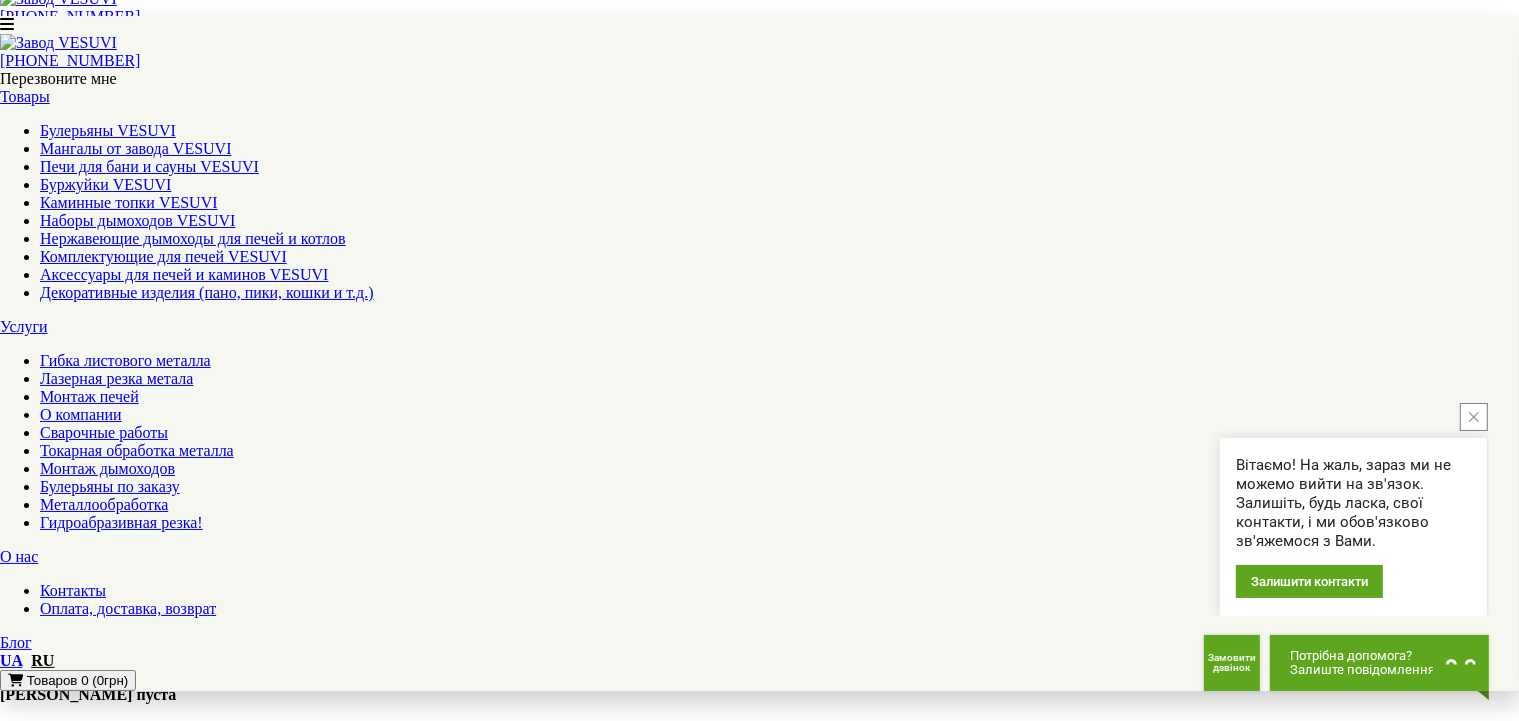 scroll, scrollTop: 739, scrollLeft: 0, axis: vertical 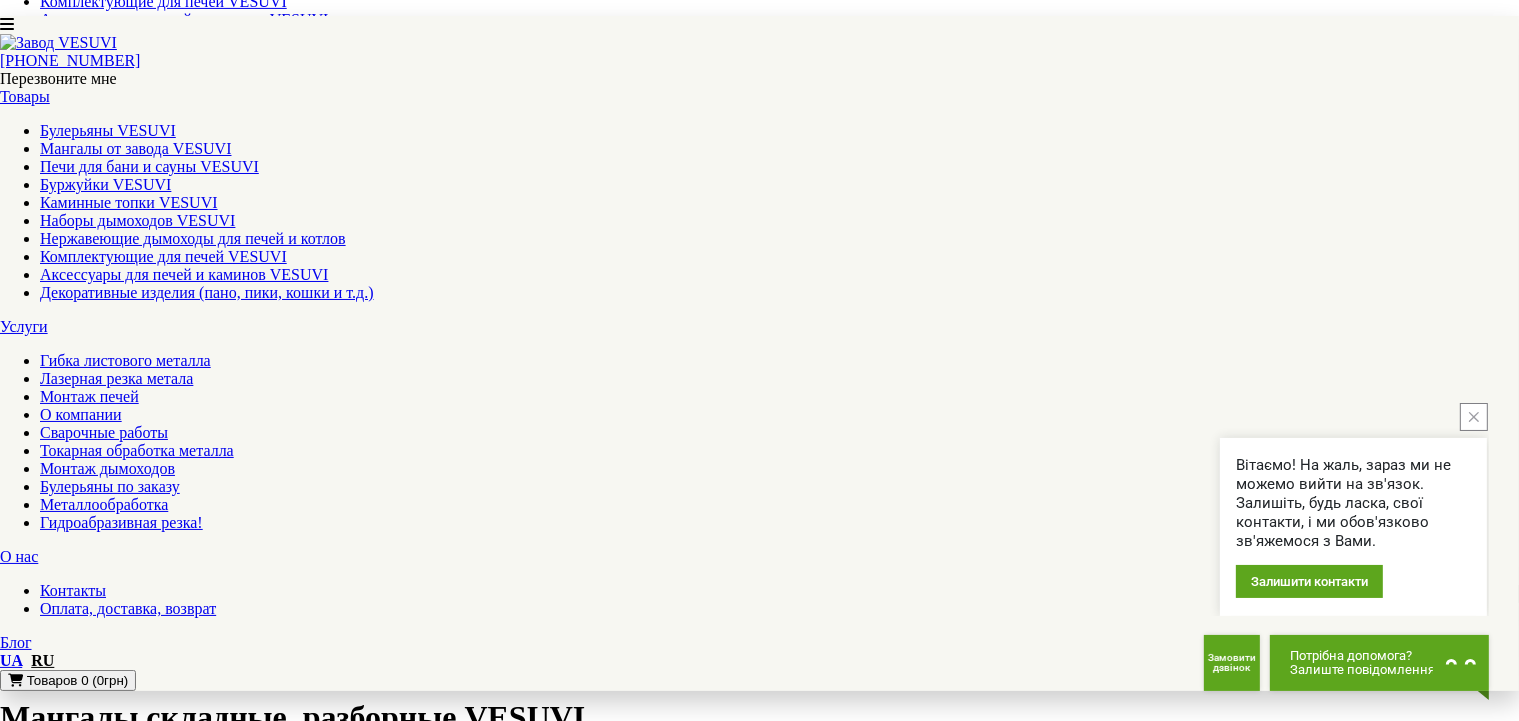 click 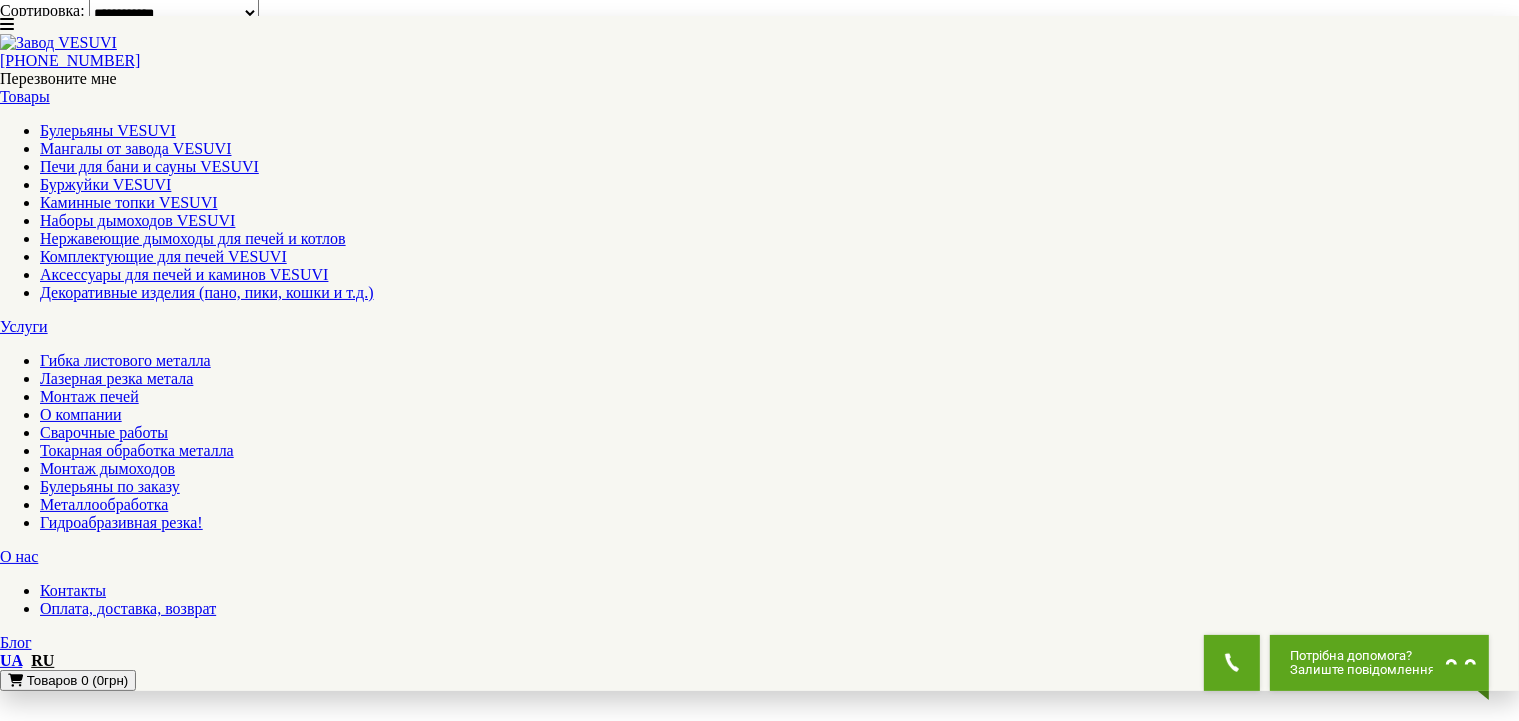 scroll, scrollTop: 1795, scrollLeft: 0, axis: vertical 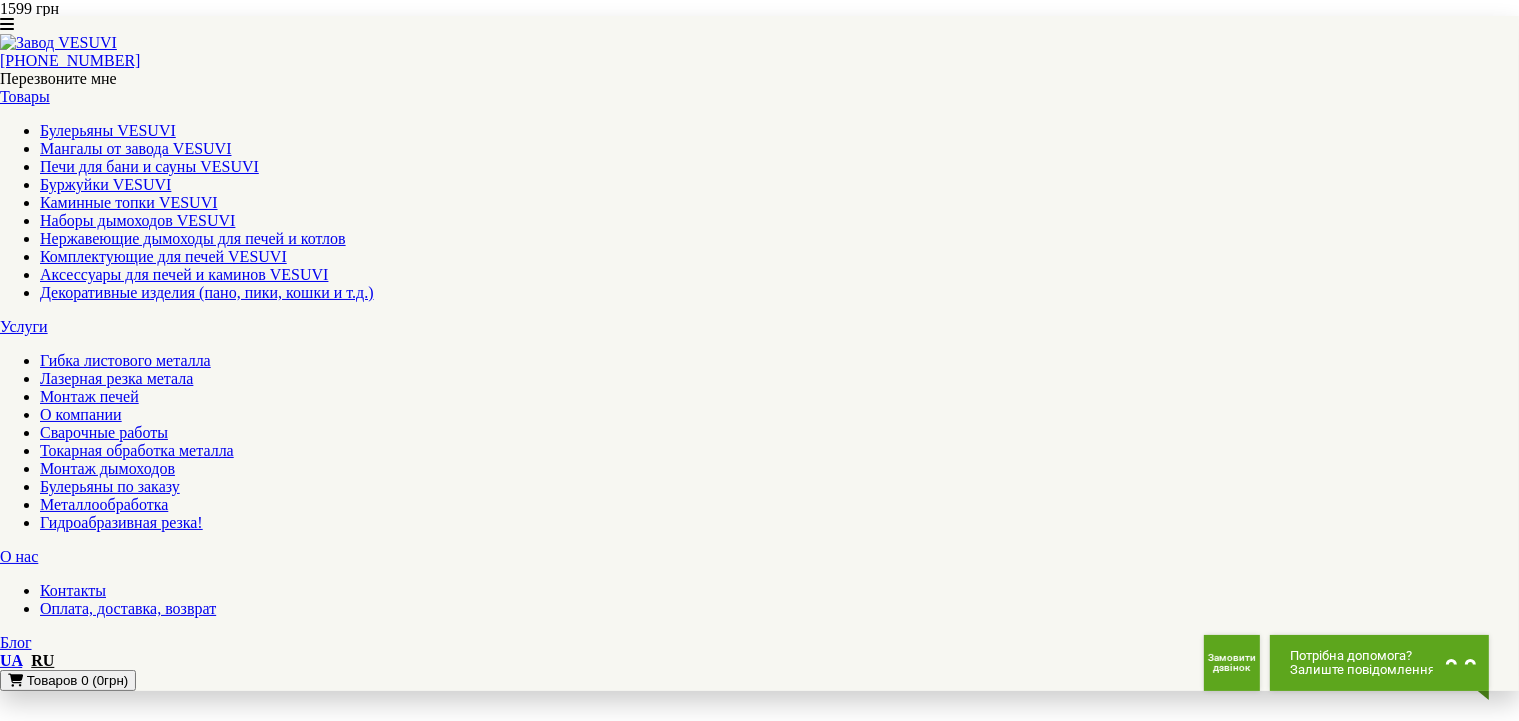 click on "2" at bounding box center [44, 5549] 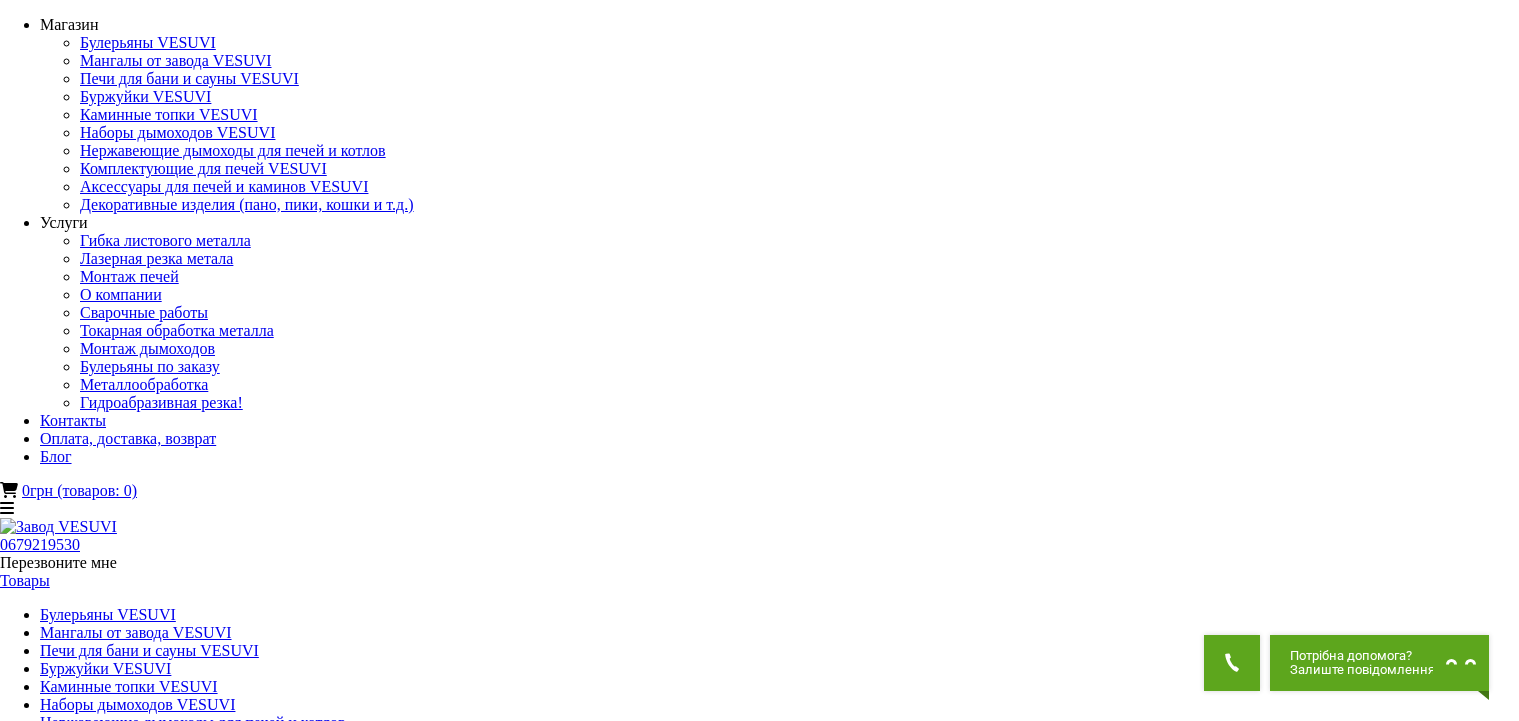 scroll, scrollTop: 0, scrollLeft: 0, axis: both 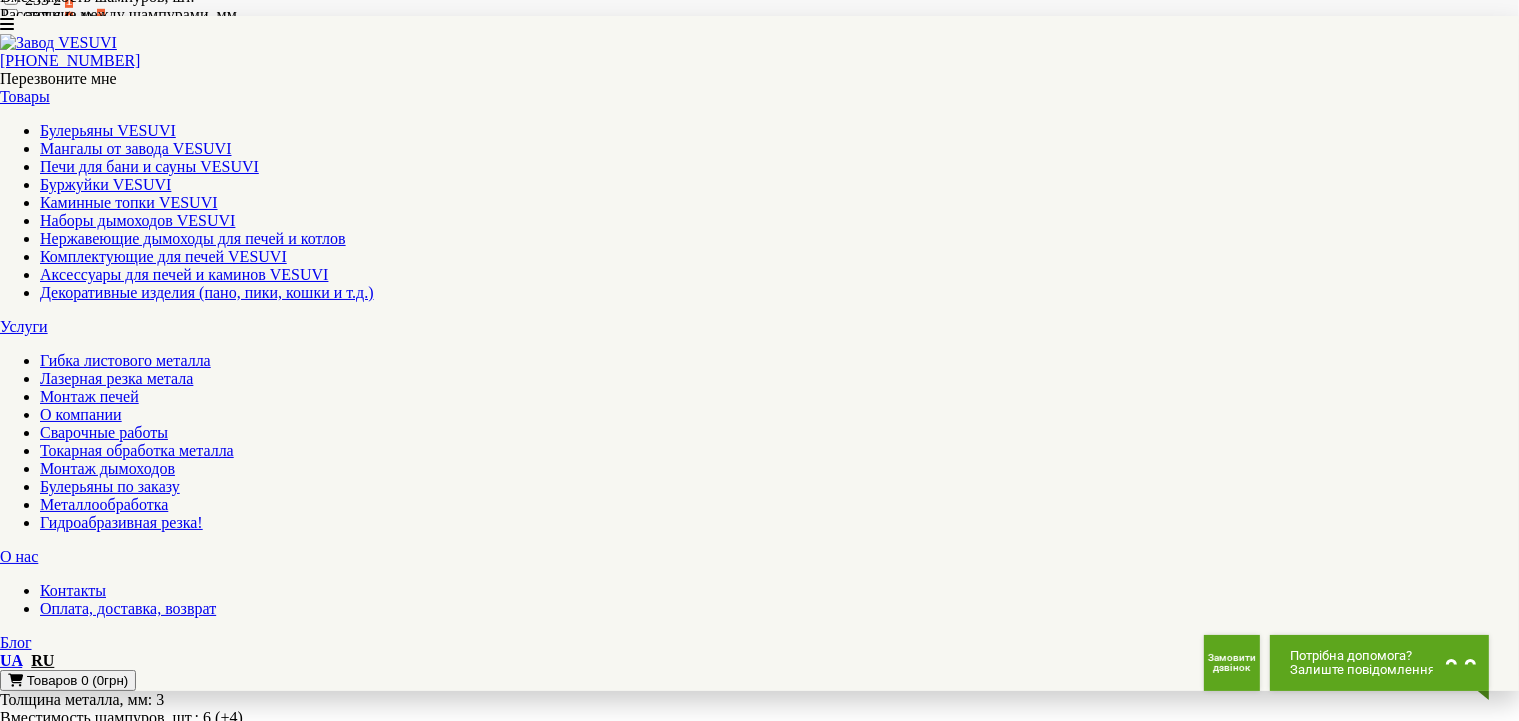 click on "1" at bounding box center [44, 4288] 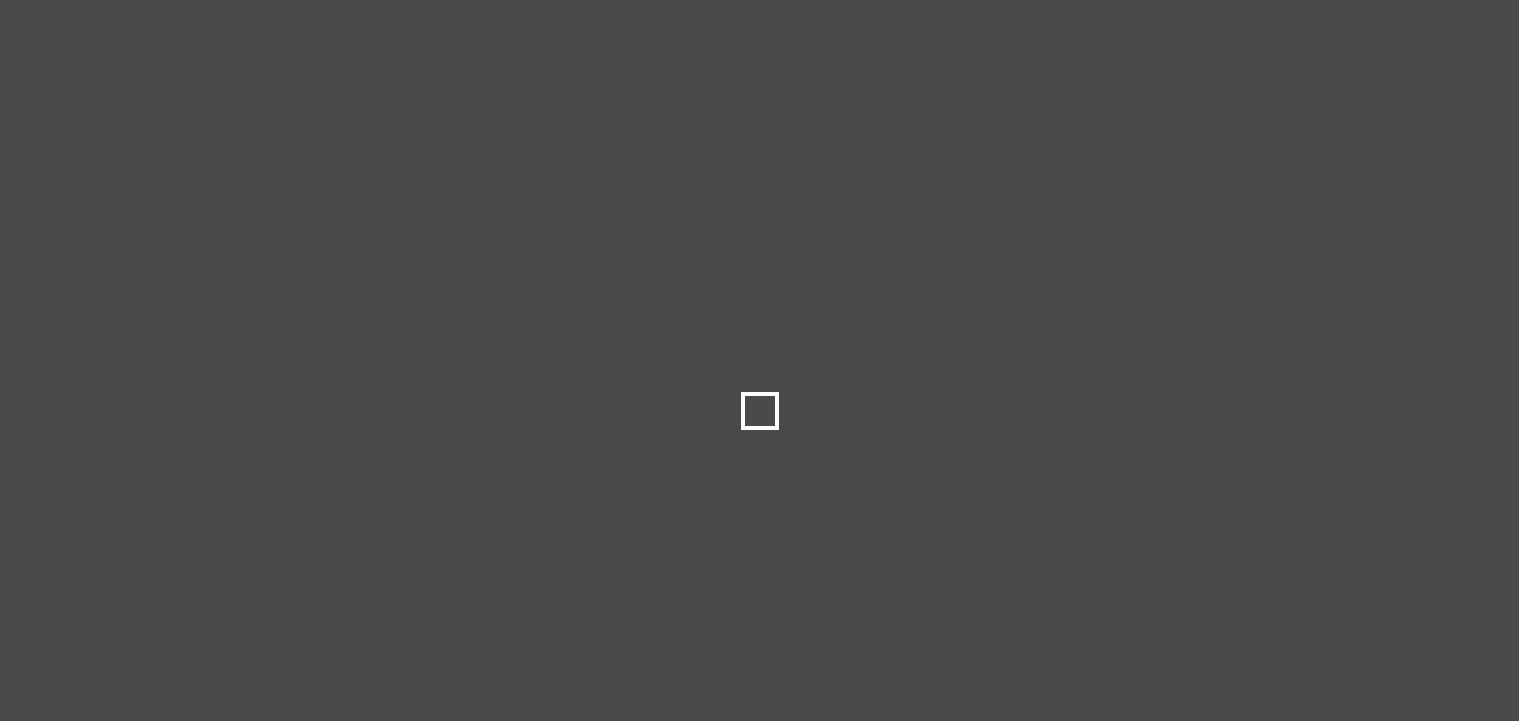 scroll, scrollTop: 0, scrollLeft: 0, axis: both 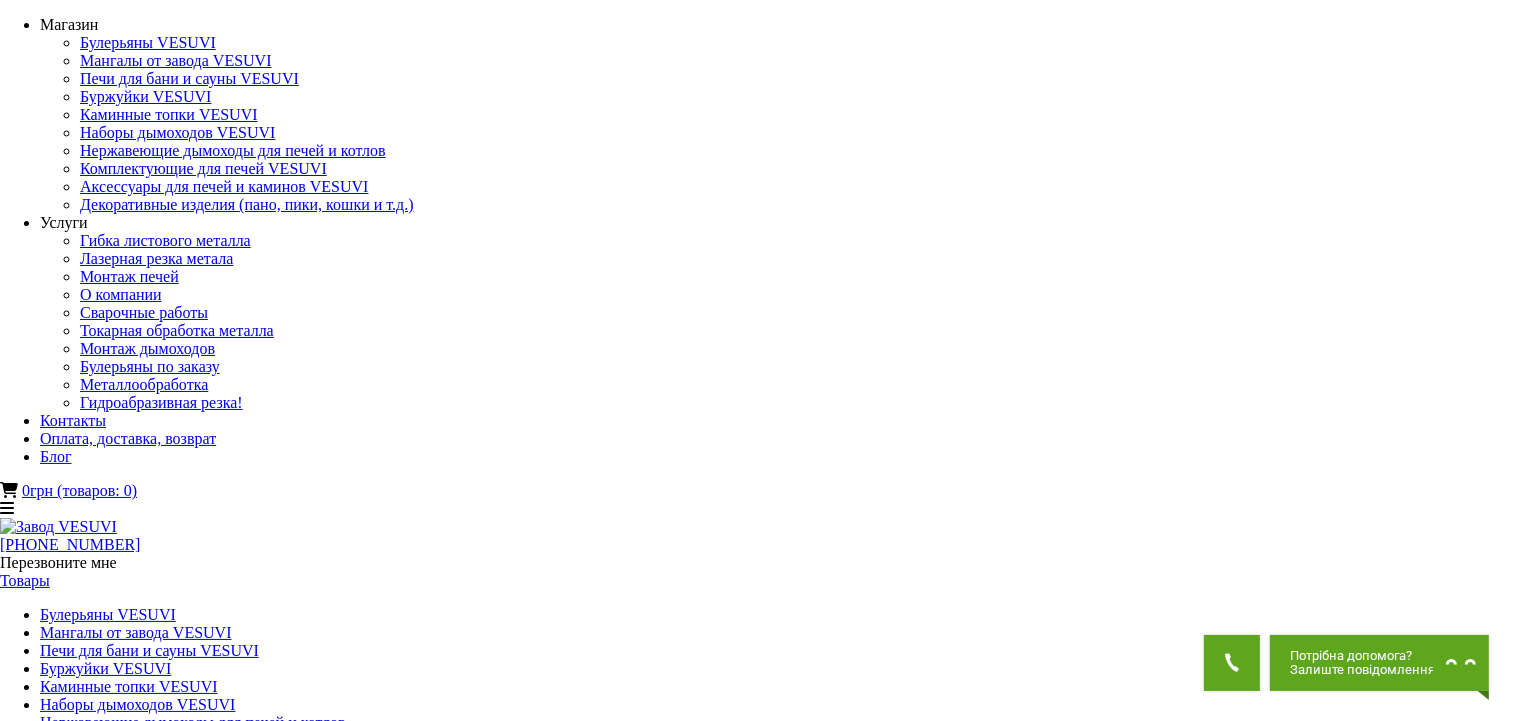 click on "Толщина металла, мм" at bounding box center [759, 1351] 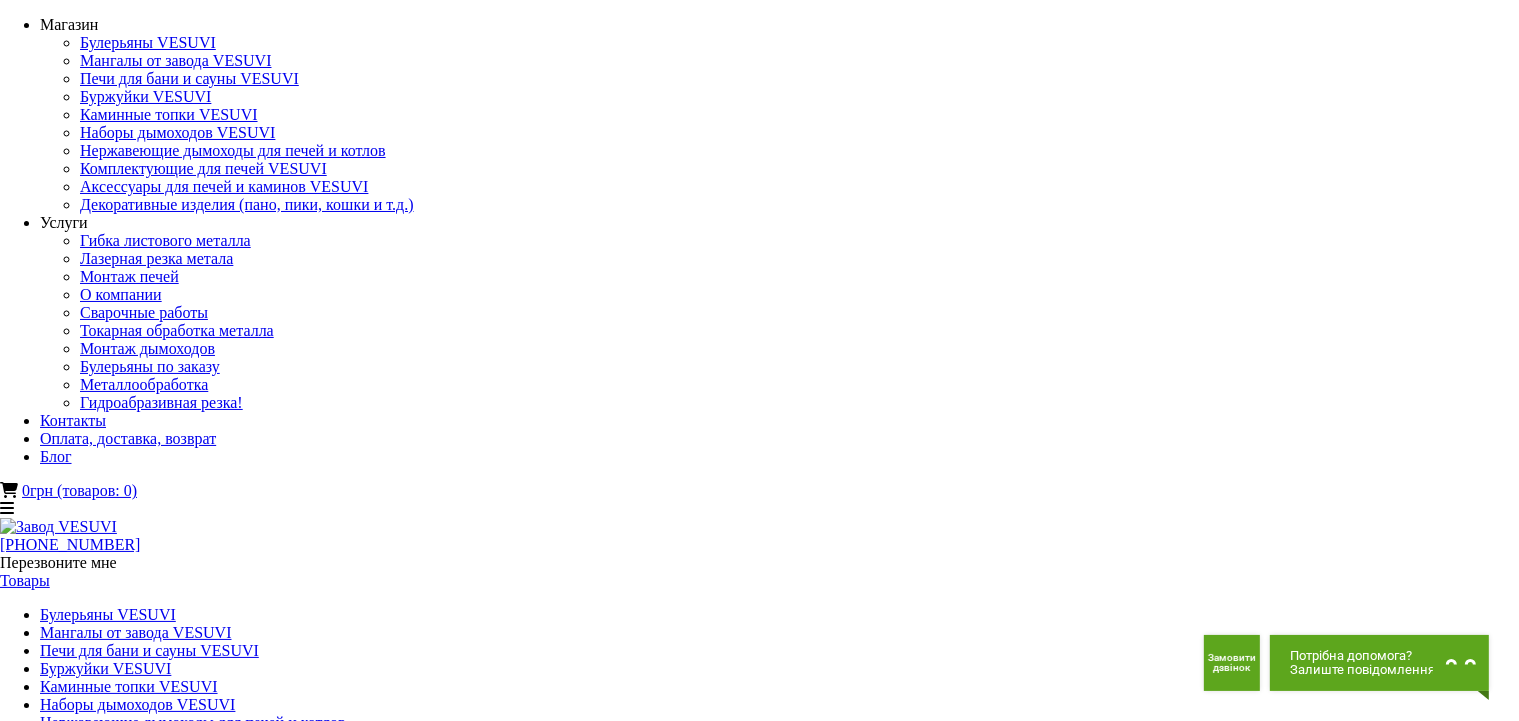 click at bounding box center (237, 1471) 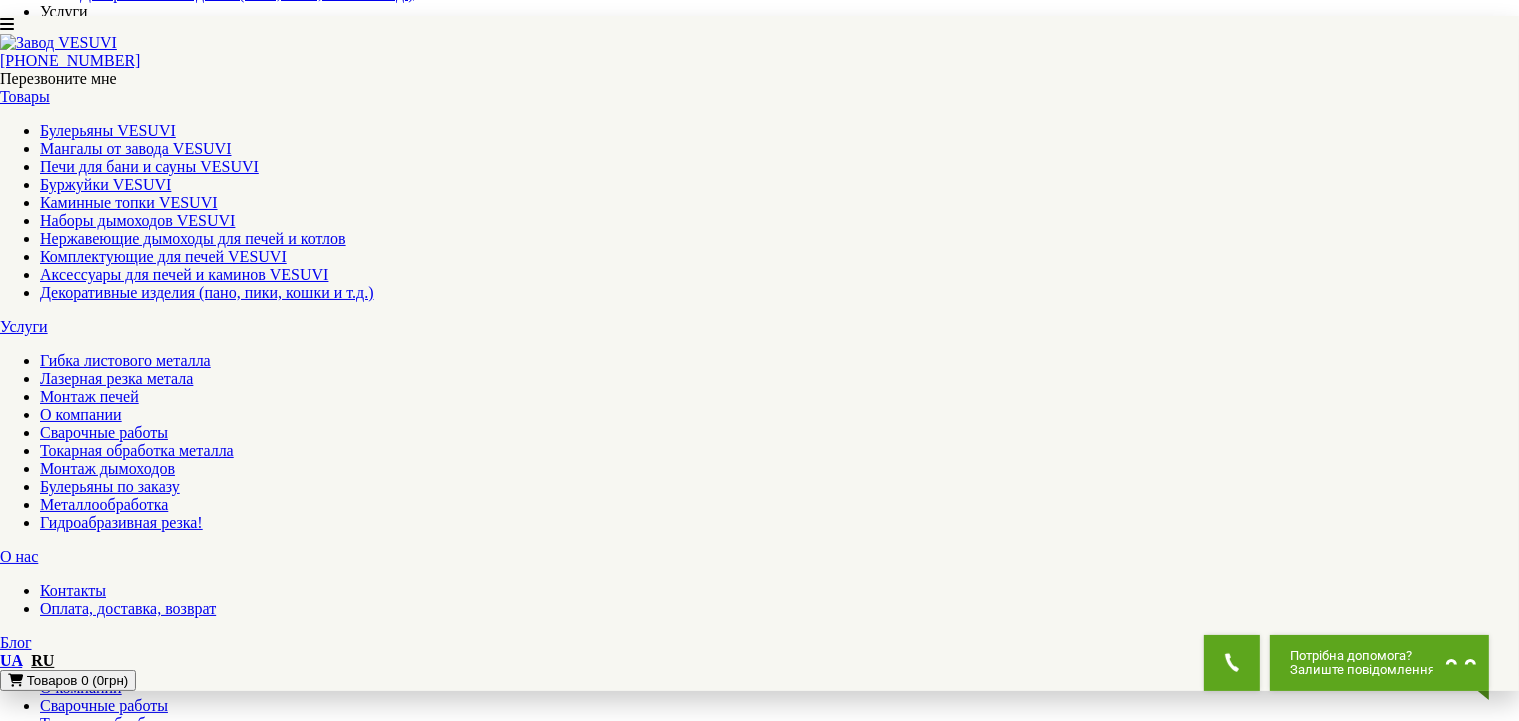 scroll, scrollTop: 105, scrollLeft: 0, axis: vertical 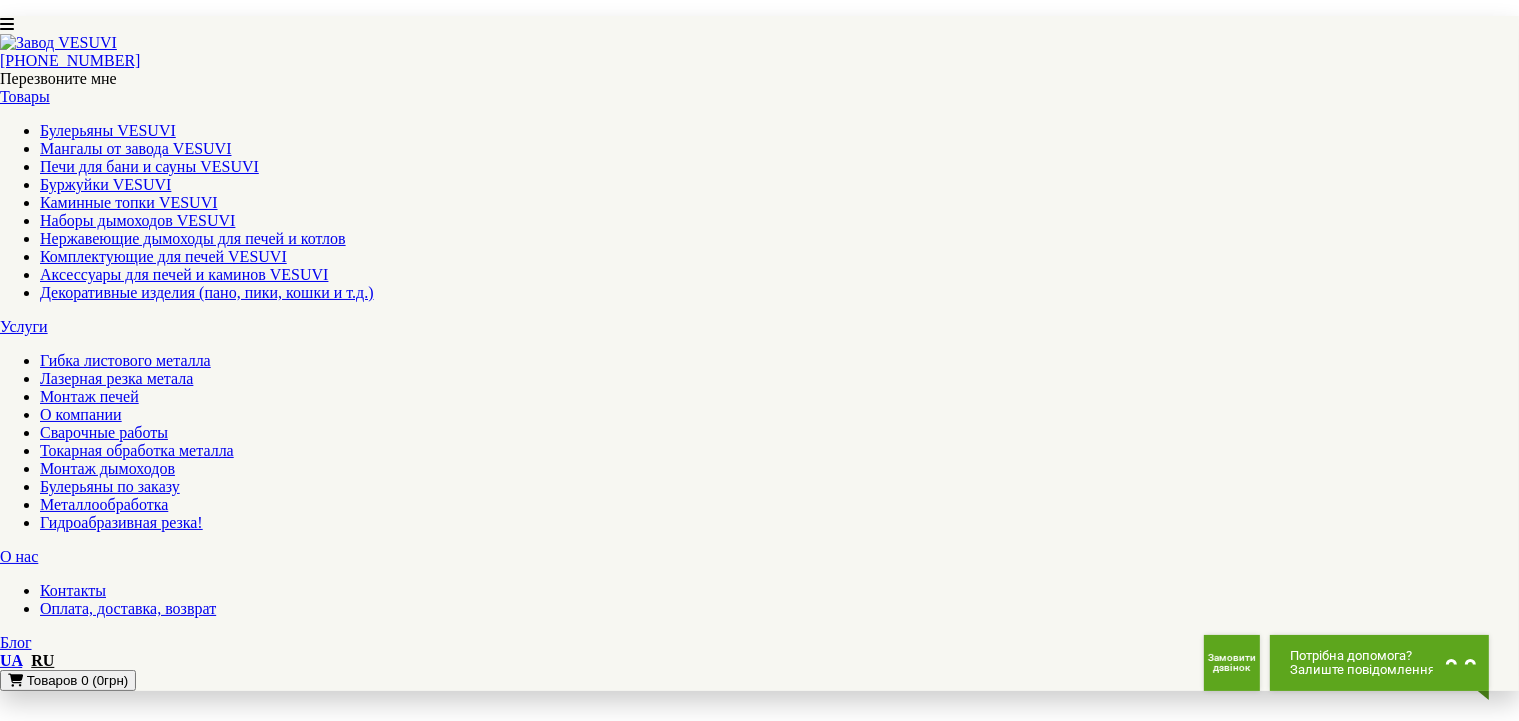 click on "2" at bounding box center (44, 5769) 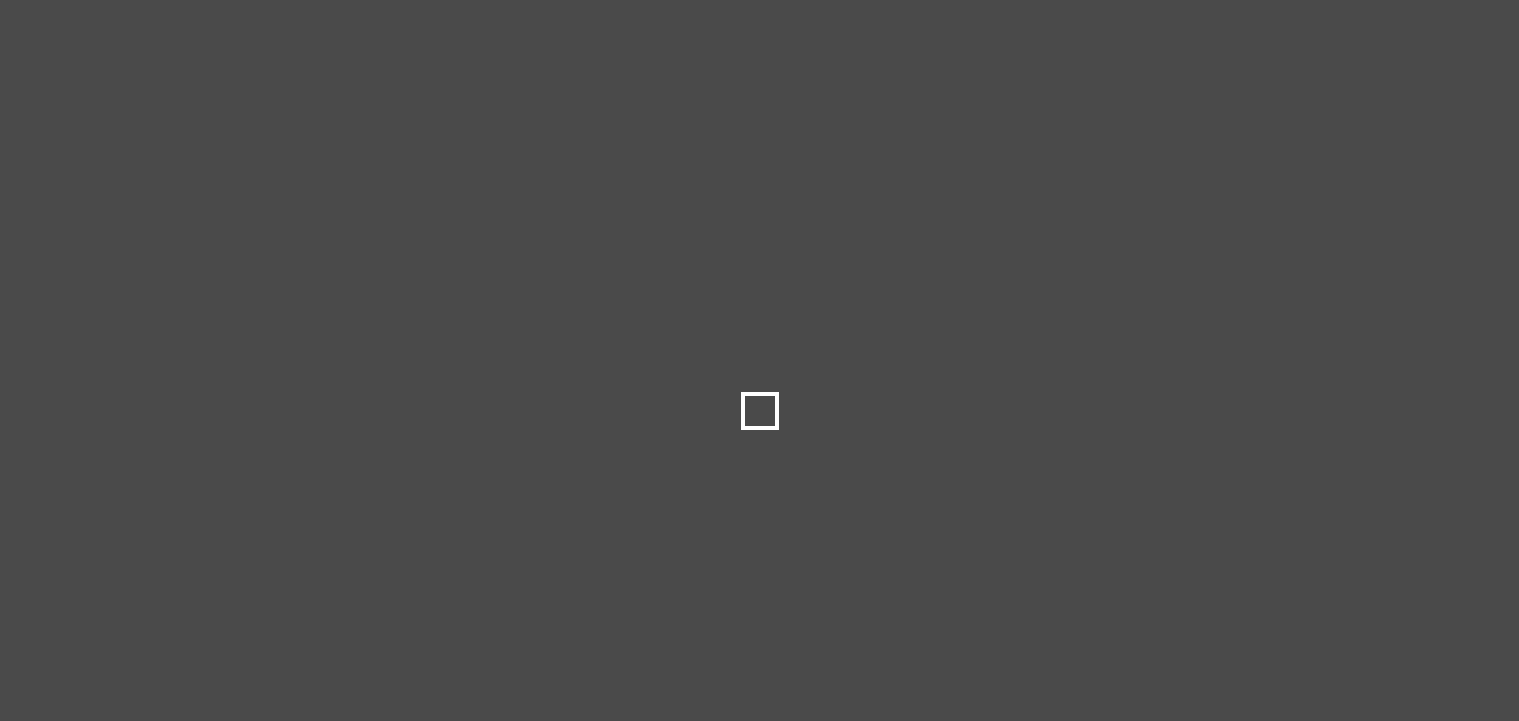 scroll, scrollTop: 0, scrollLeft: 0, axis: both 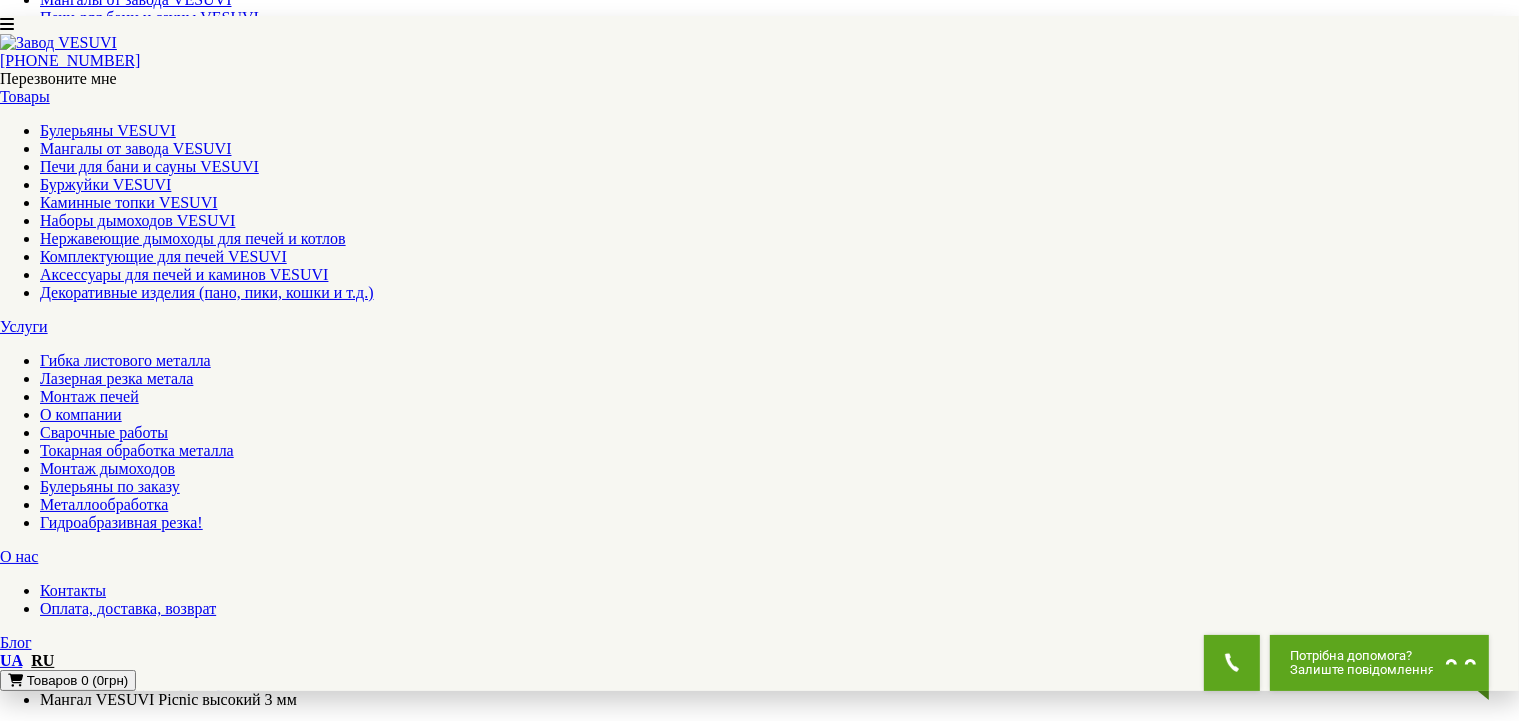 click on "▼ Открыть полное описание ▼" at bounding box center [759, 1998] 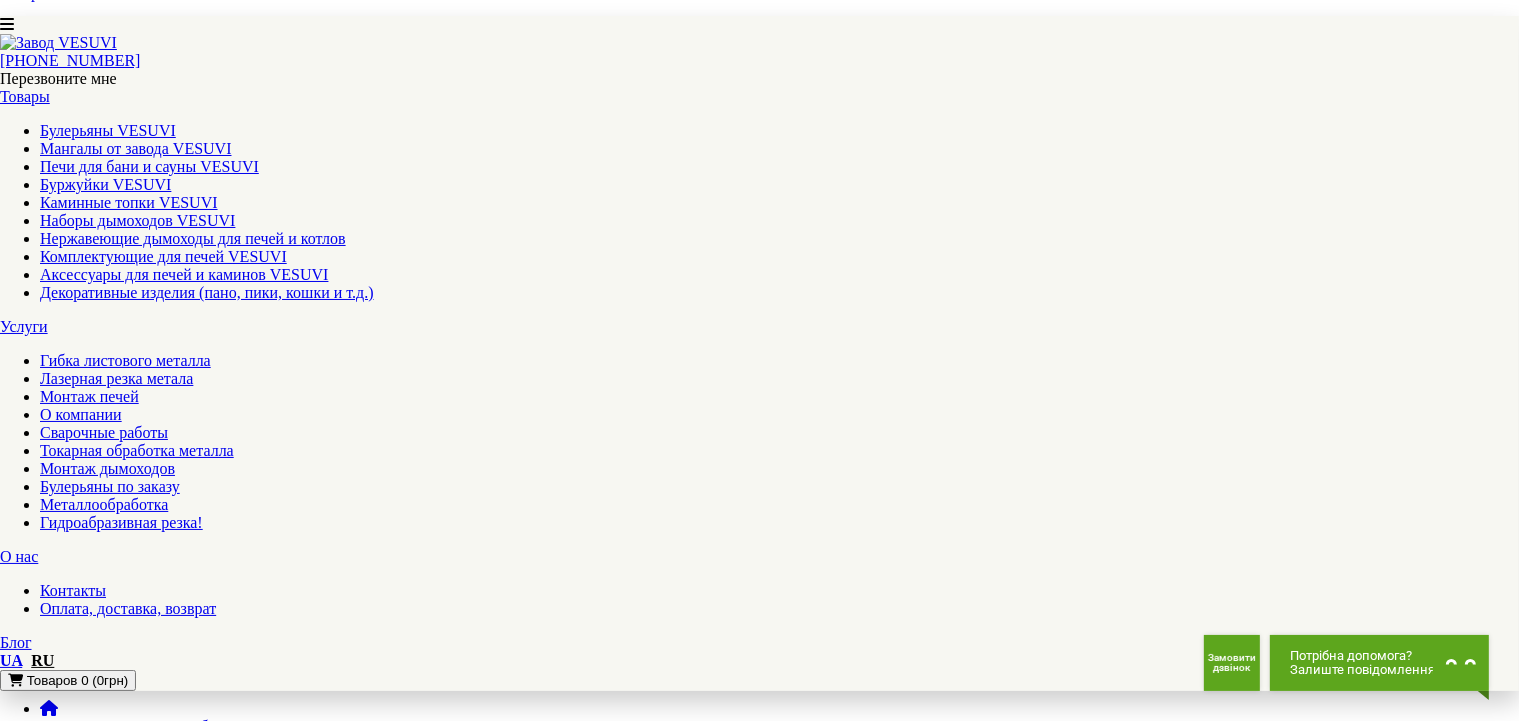scroll, scrollTop: 60, scrollLeft: 0, axis: vertical 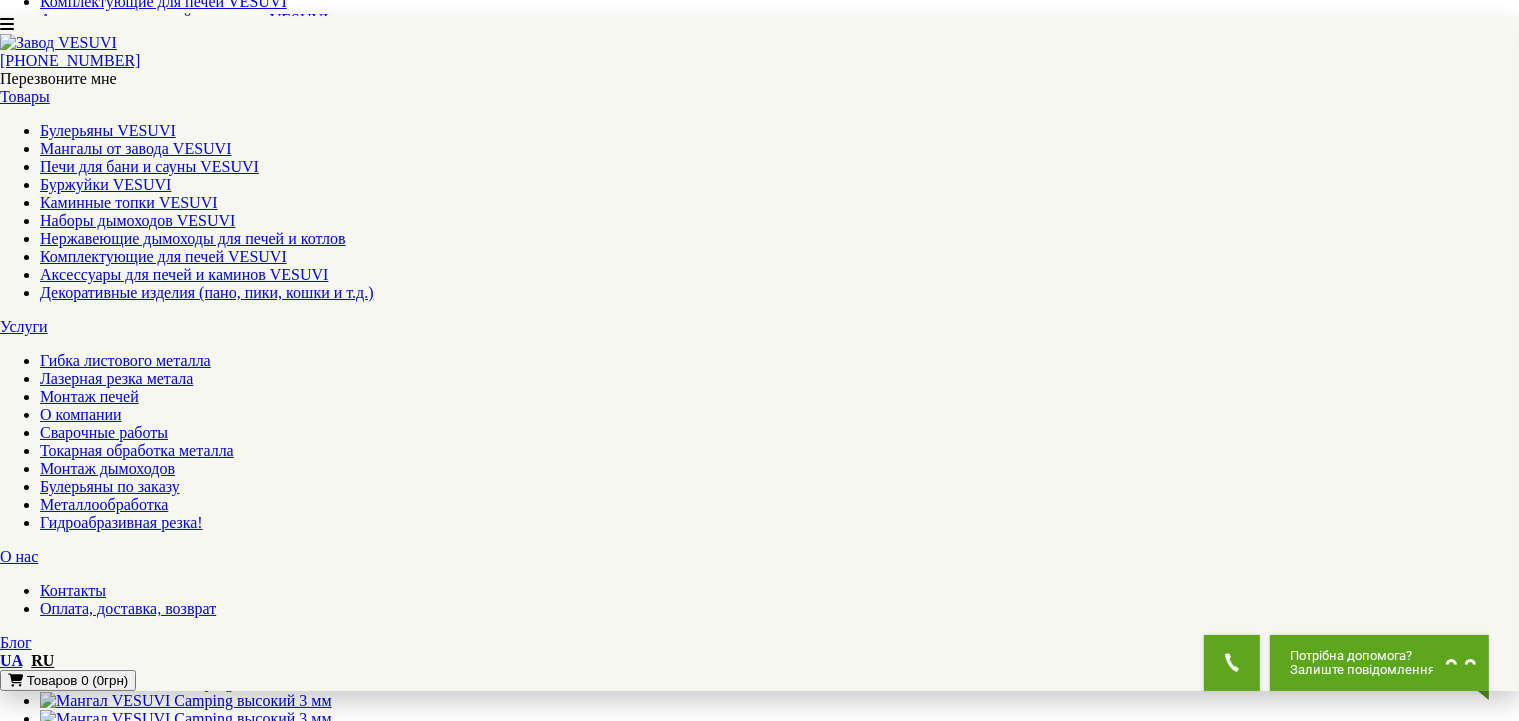 click on "▼ Открыть полное описание ▼" at bounding box center (759, 2090) 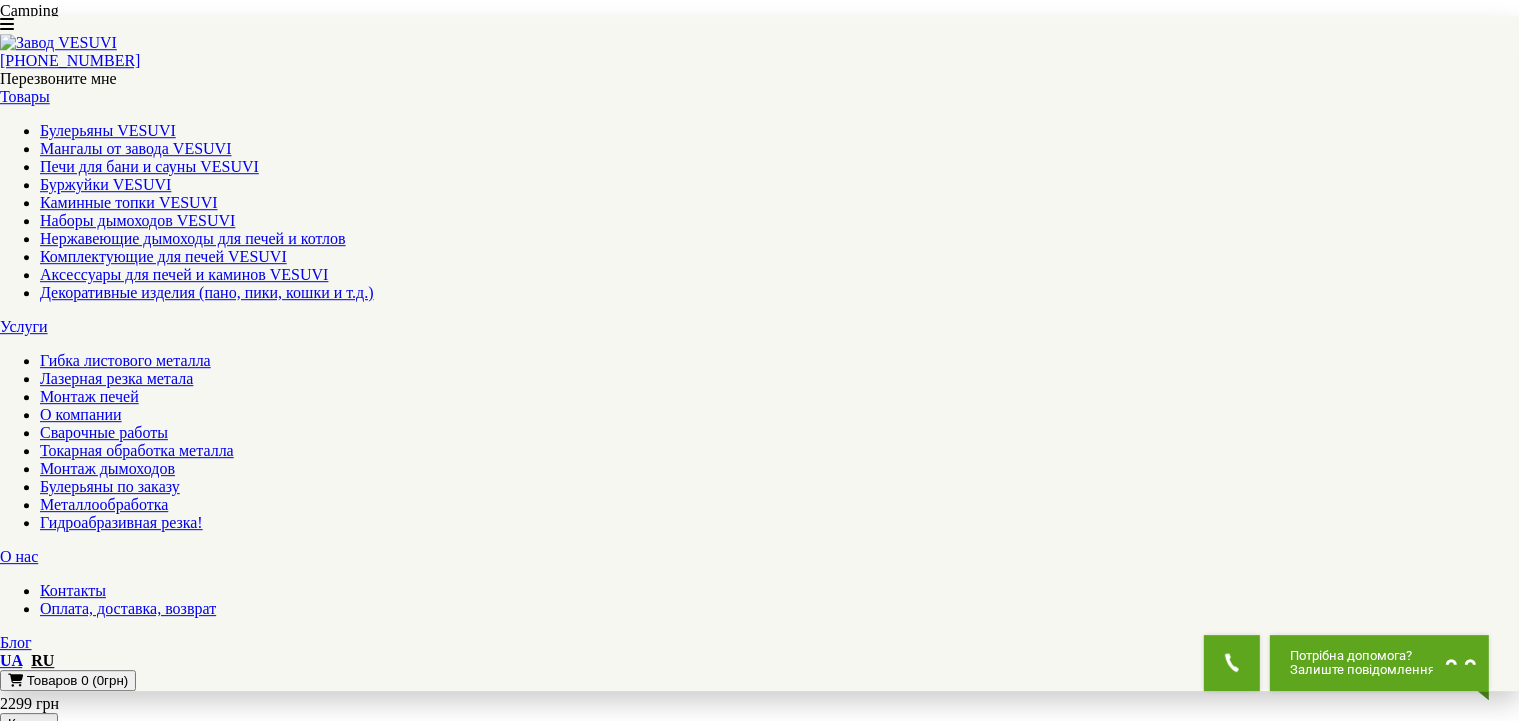 scroll, scrollTop: 1689, scrollLeft: 0, axis: vertical 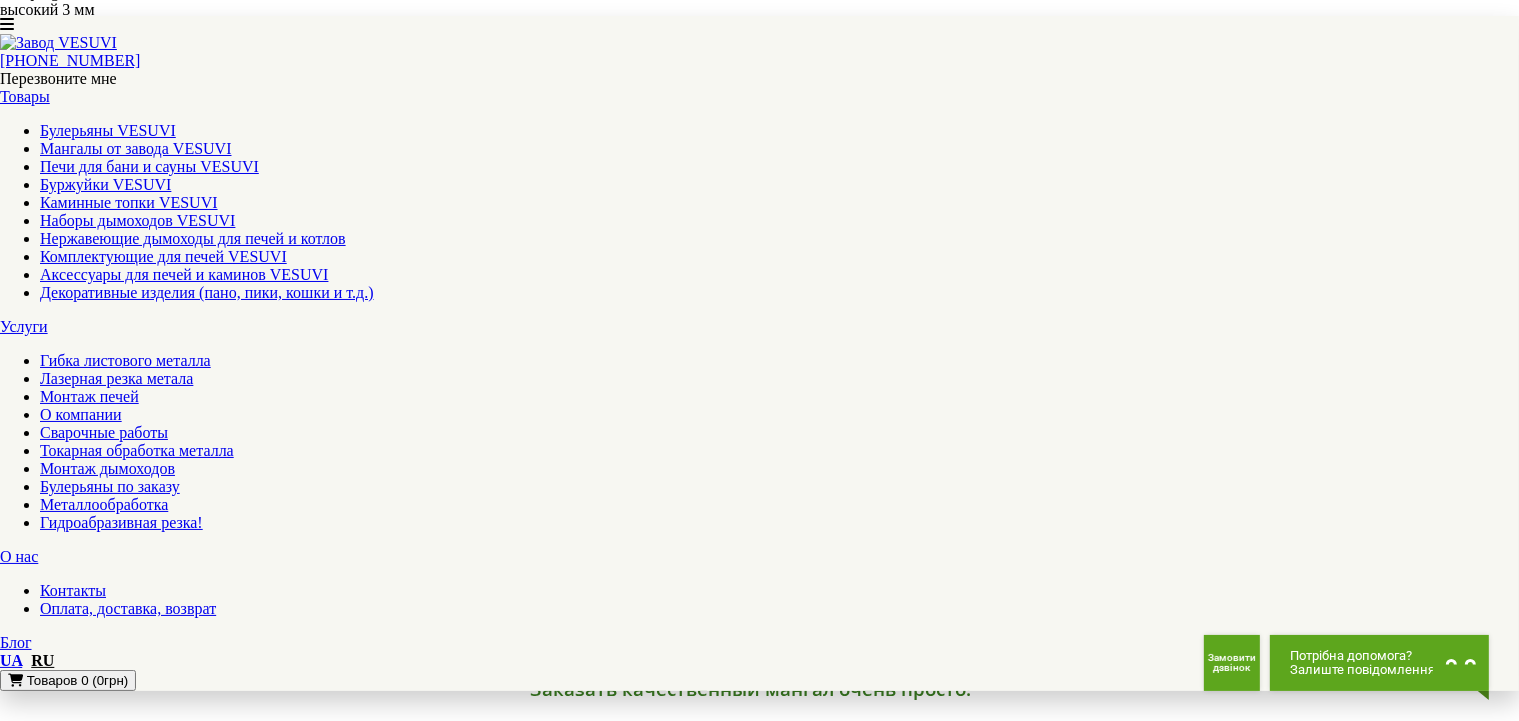 click at bounding box center (13, 2834) 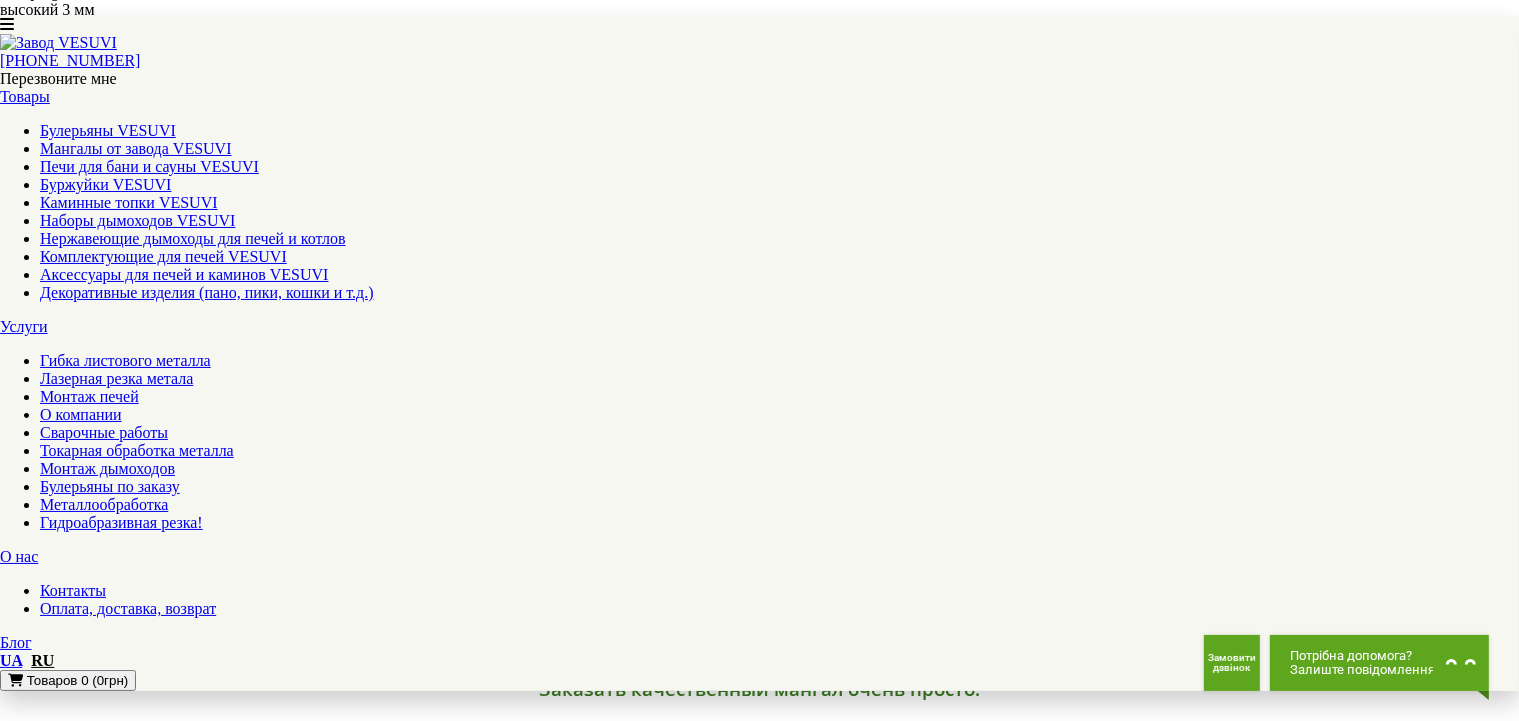 click on "Подставка под [GEOGRAPHIC_DATA]/сковороду VESUVI" at bounding box center (135, 1623) 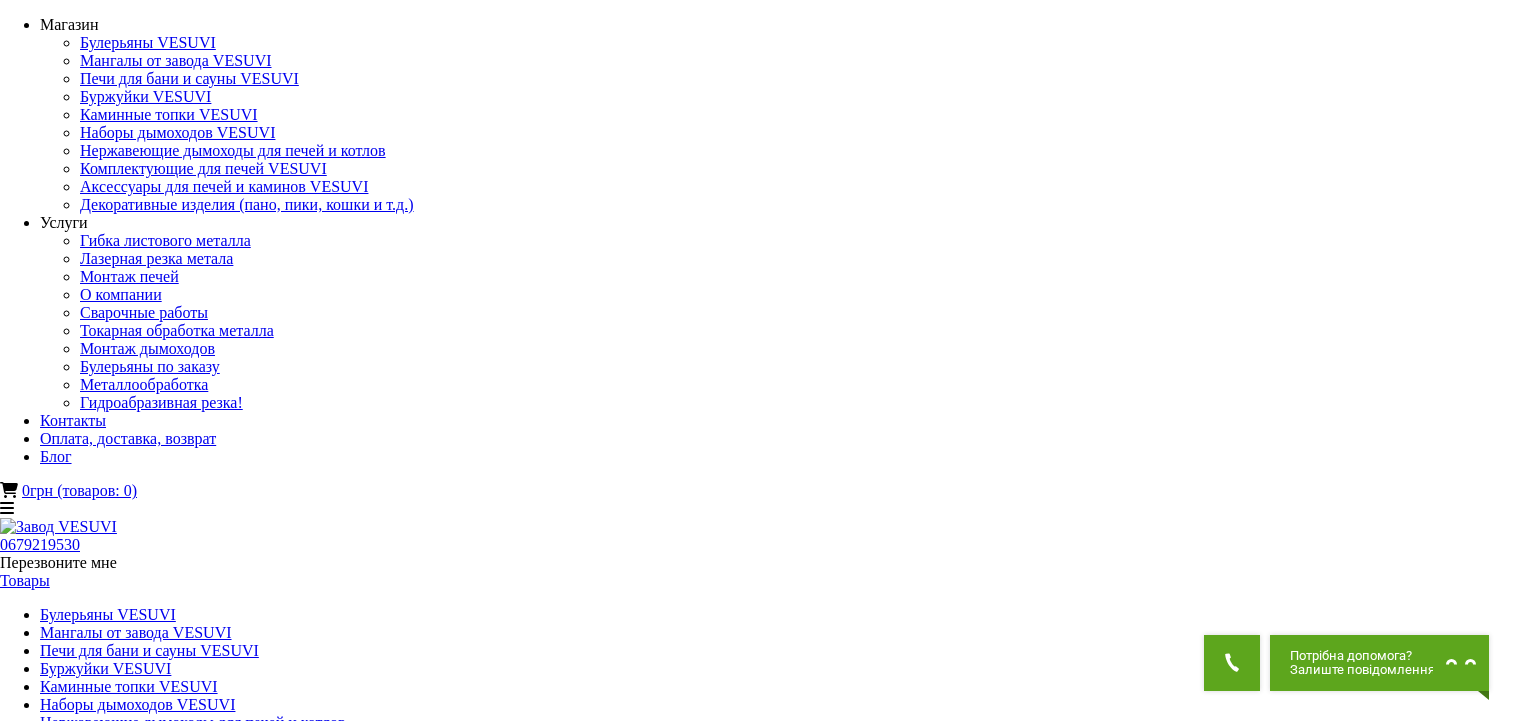 scroll, scrollTop: 0, scrollLeft: 0, axis: both 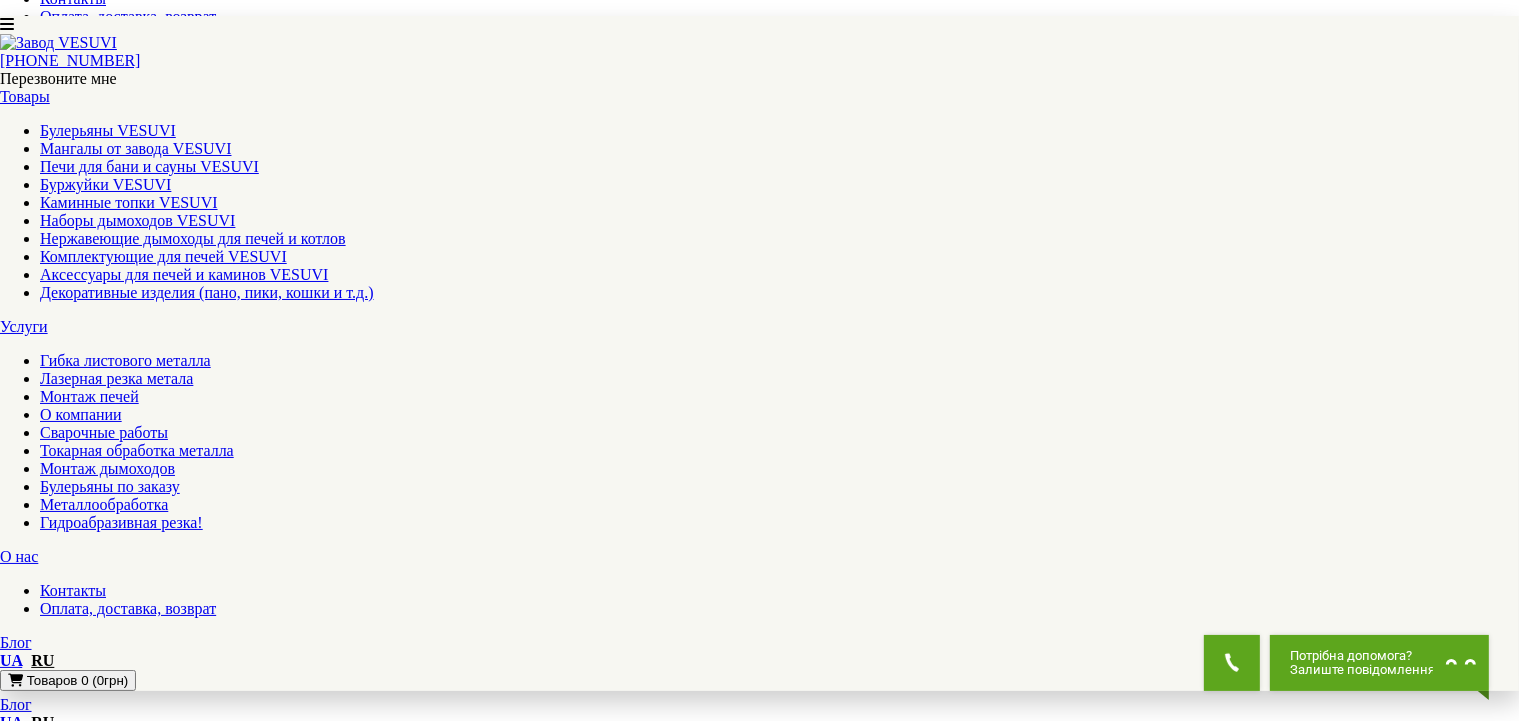 click at bounding box center (13, 3570) 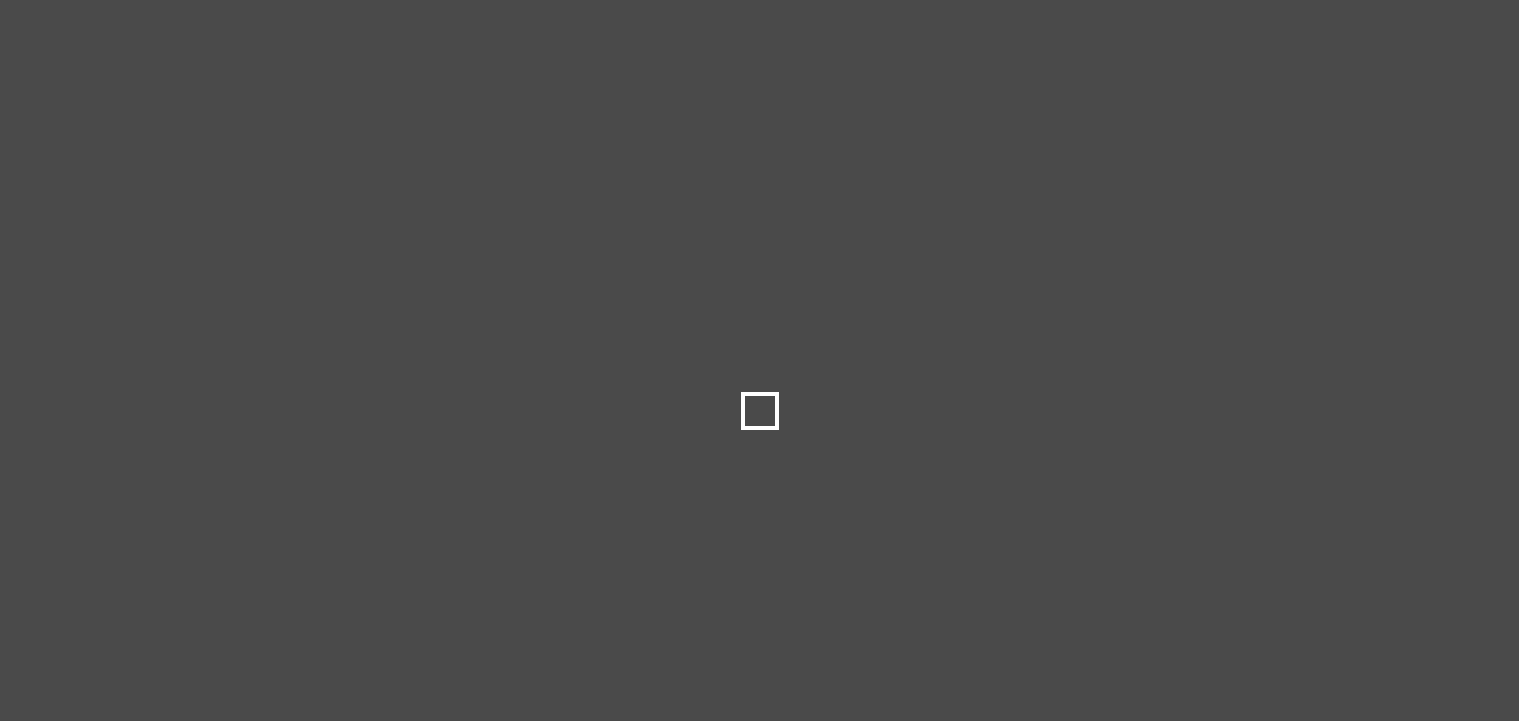 scroll, scrollTop: 0, scrollLeft: 0, axis: both 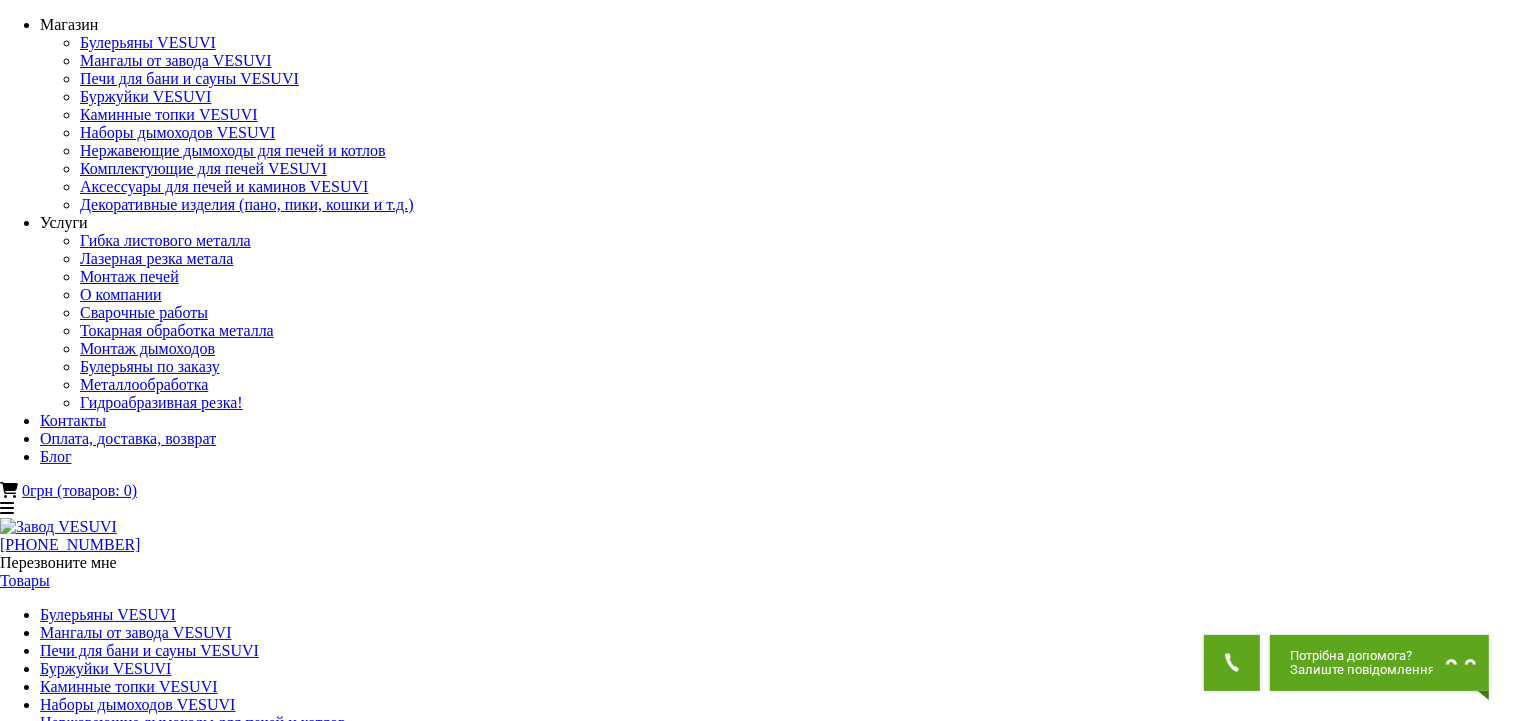 click at bounding box center [131, 1404] 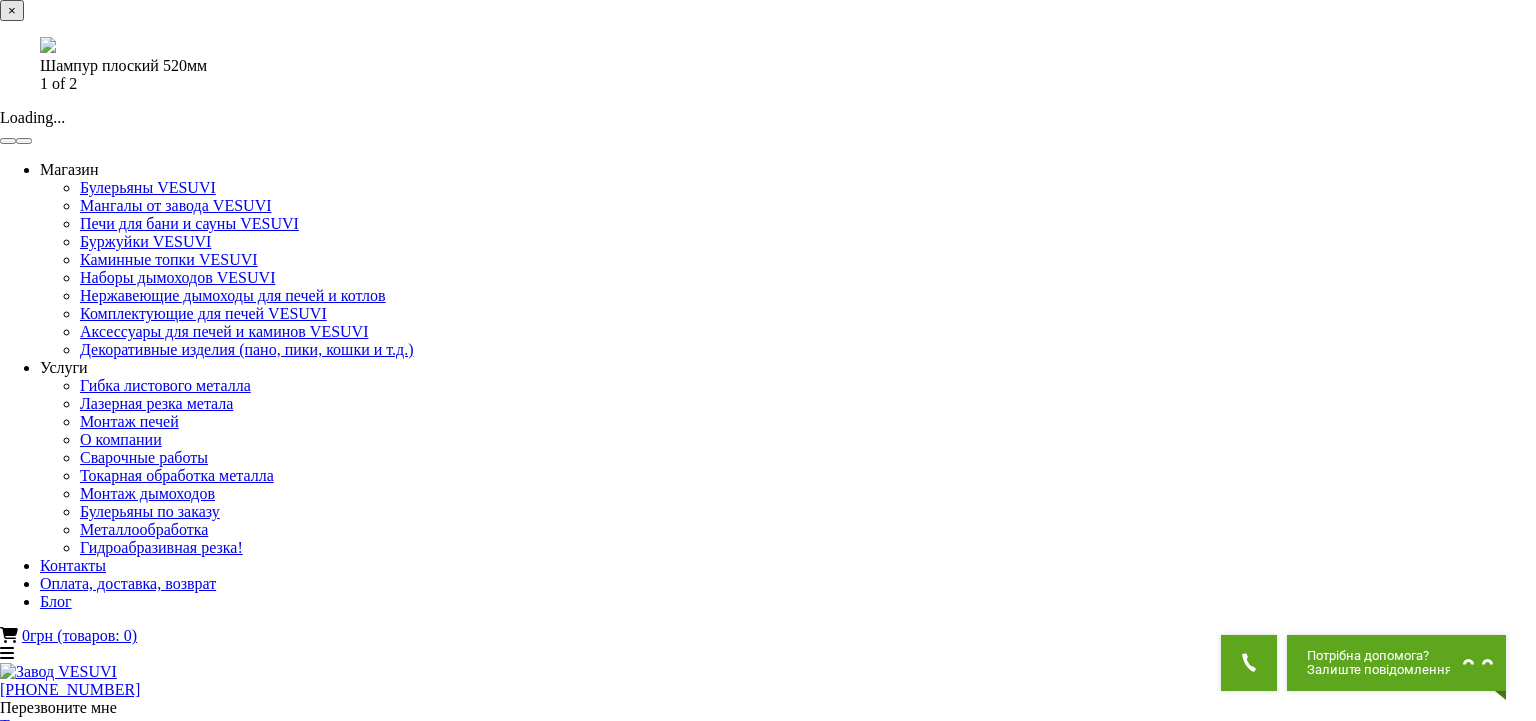 click at bounding box center [24, 141] 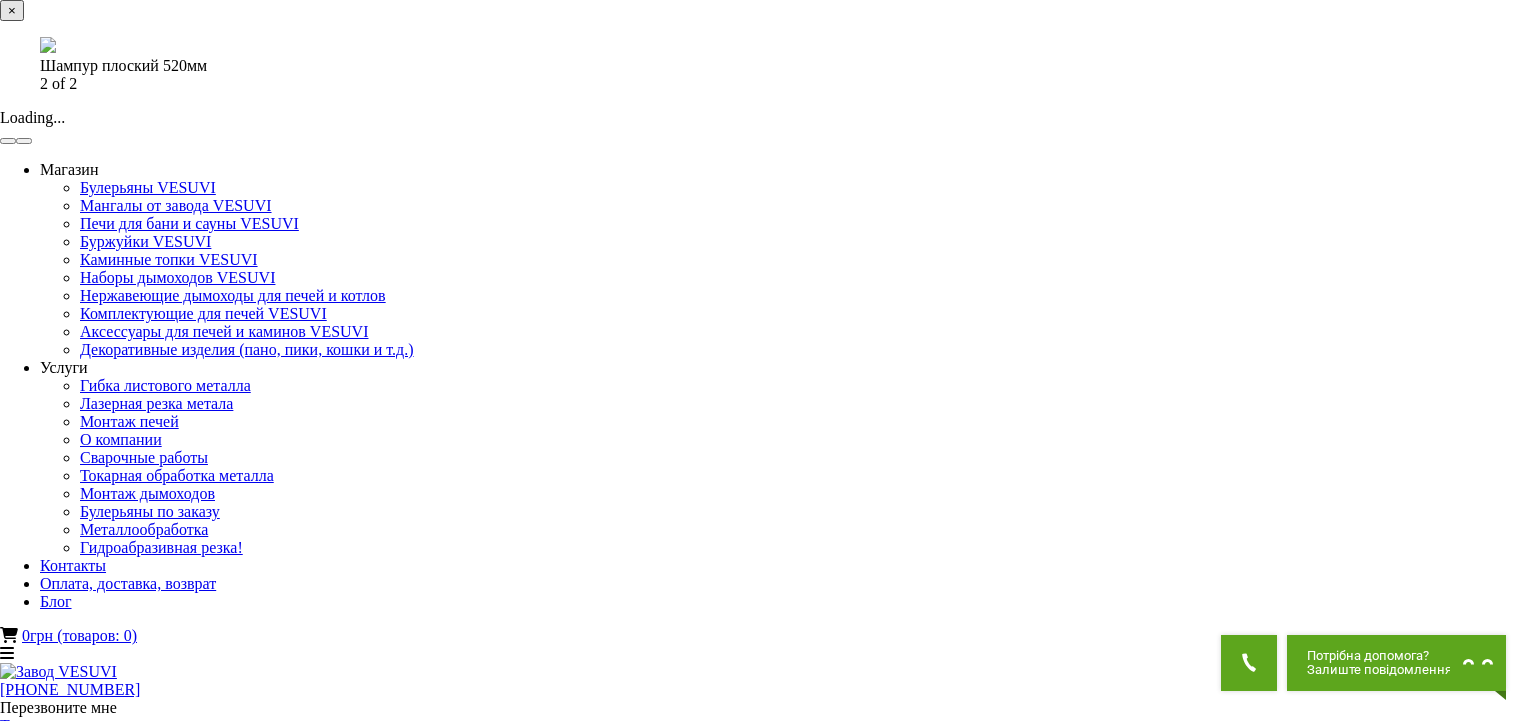click on "× Шампур плоский 520мм 2 of 2 Loading..." at bounding box center (759, 72) 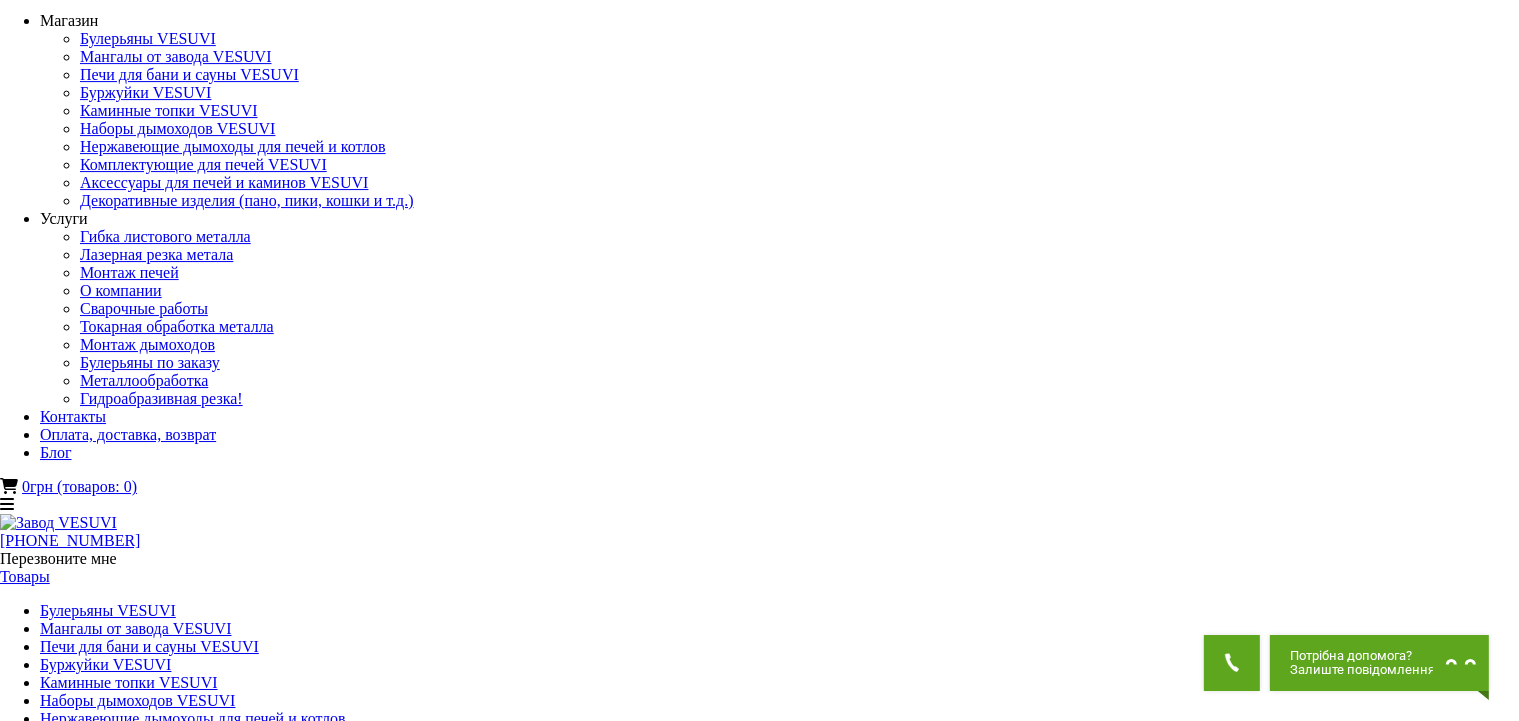 scroll, scrollTop: 528, scrollLeft: 0, axis: vertical 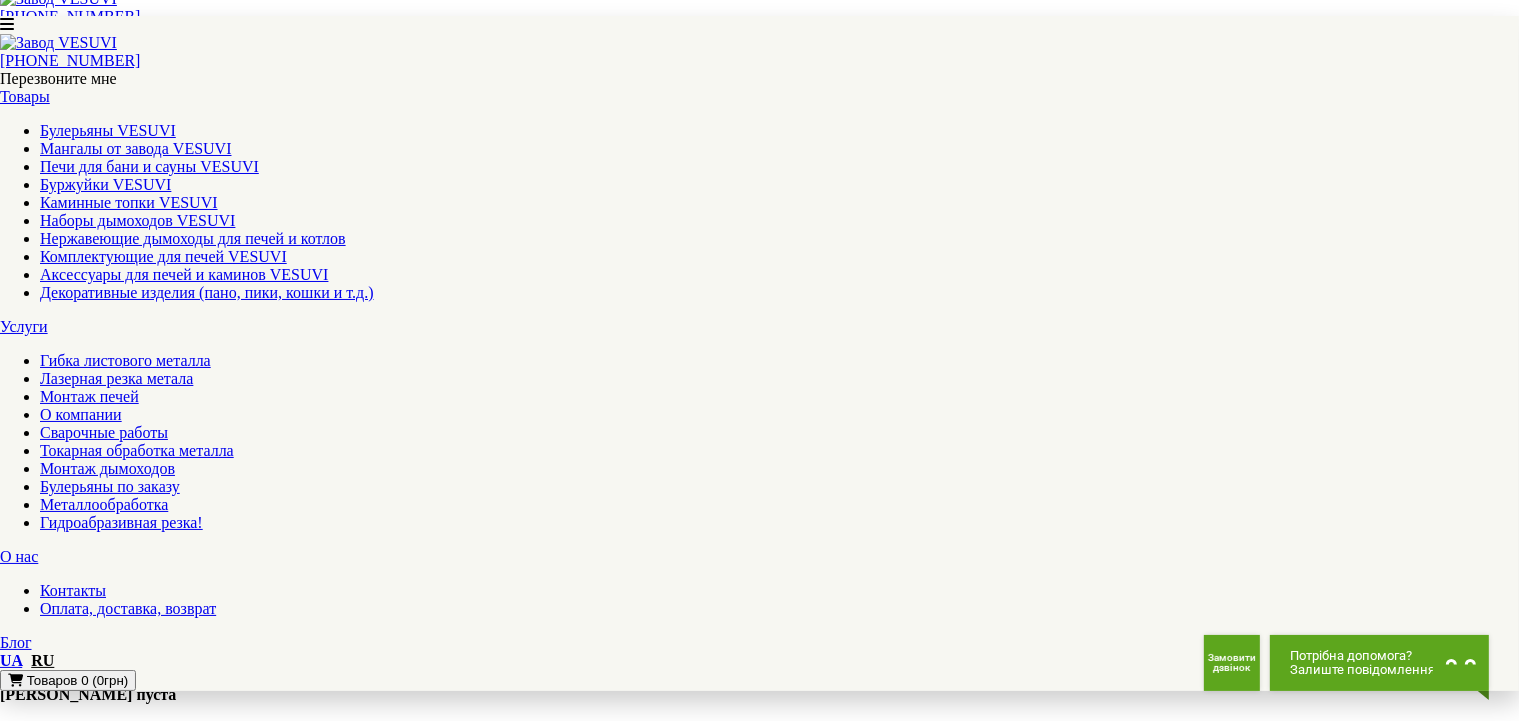 click on "▼ Открыть полное описание ▼" at bounding box center (759, 1569) 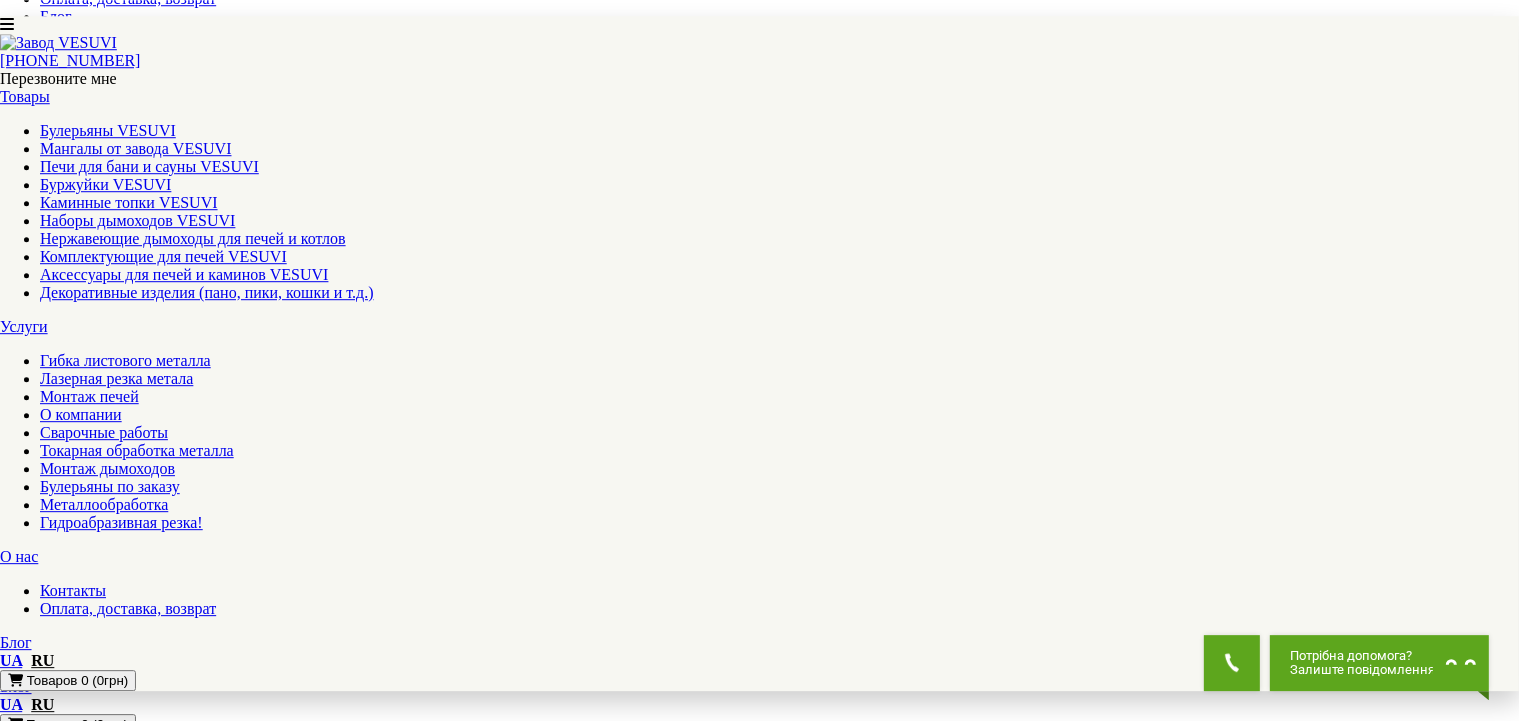 scroll, scrollTop: 316, scrollLeft: 0, axis: vertical 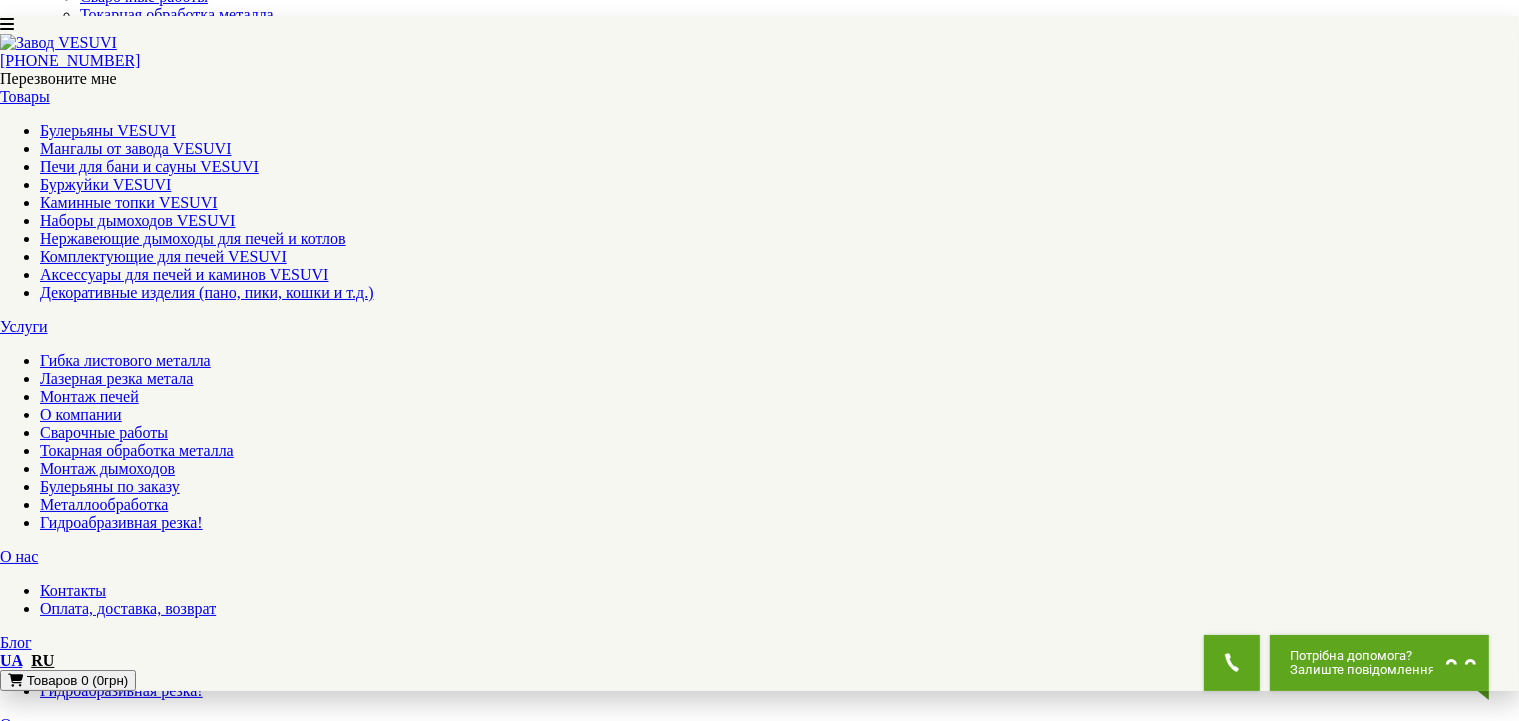 click at bounding box center (13, 3400) 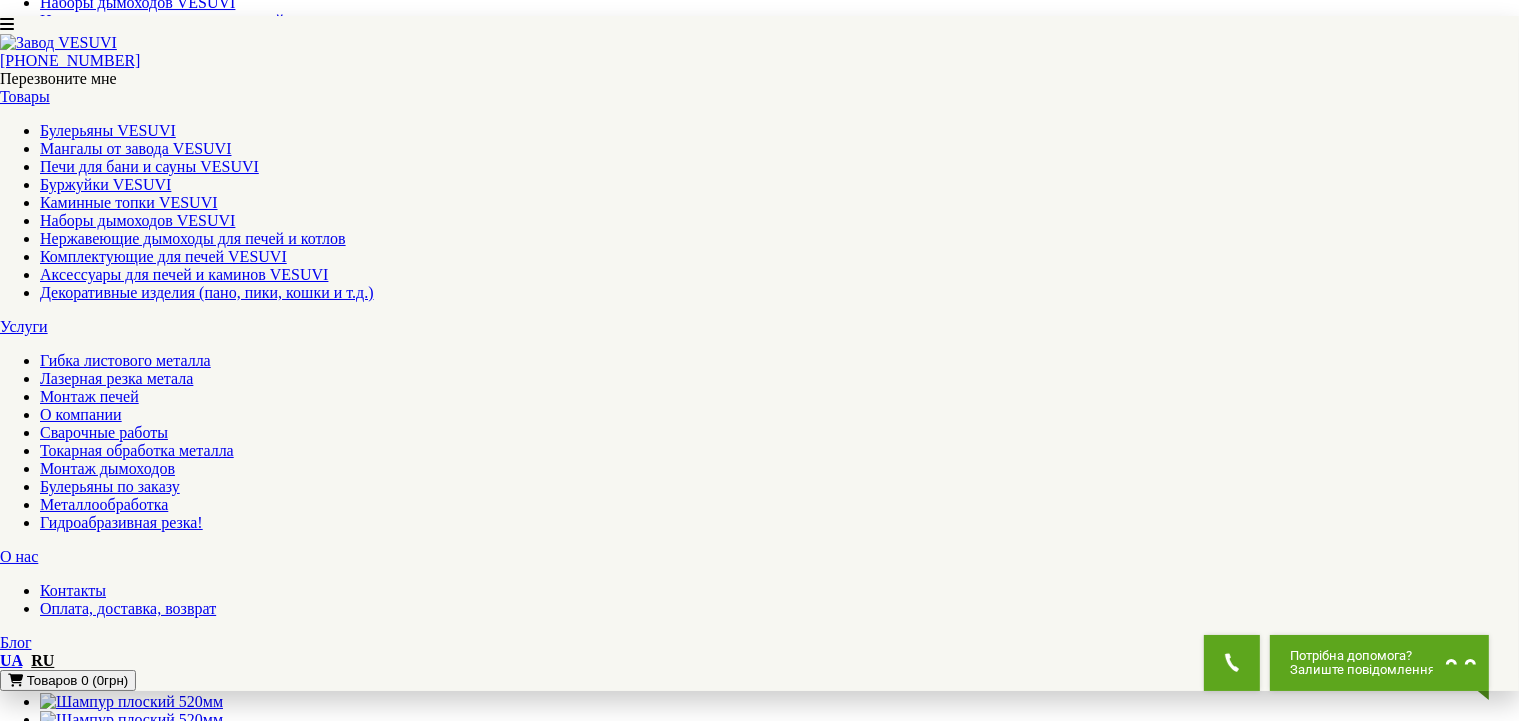 scroll, scrollTop: 739, scrollLeft: 0, axis: vertical 